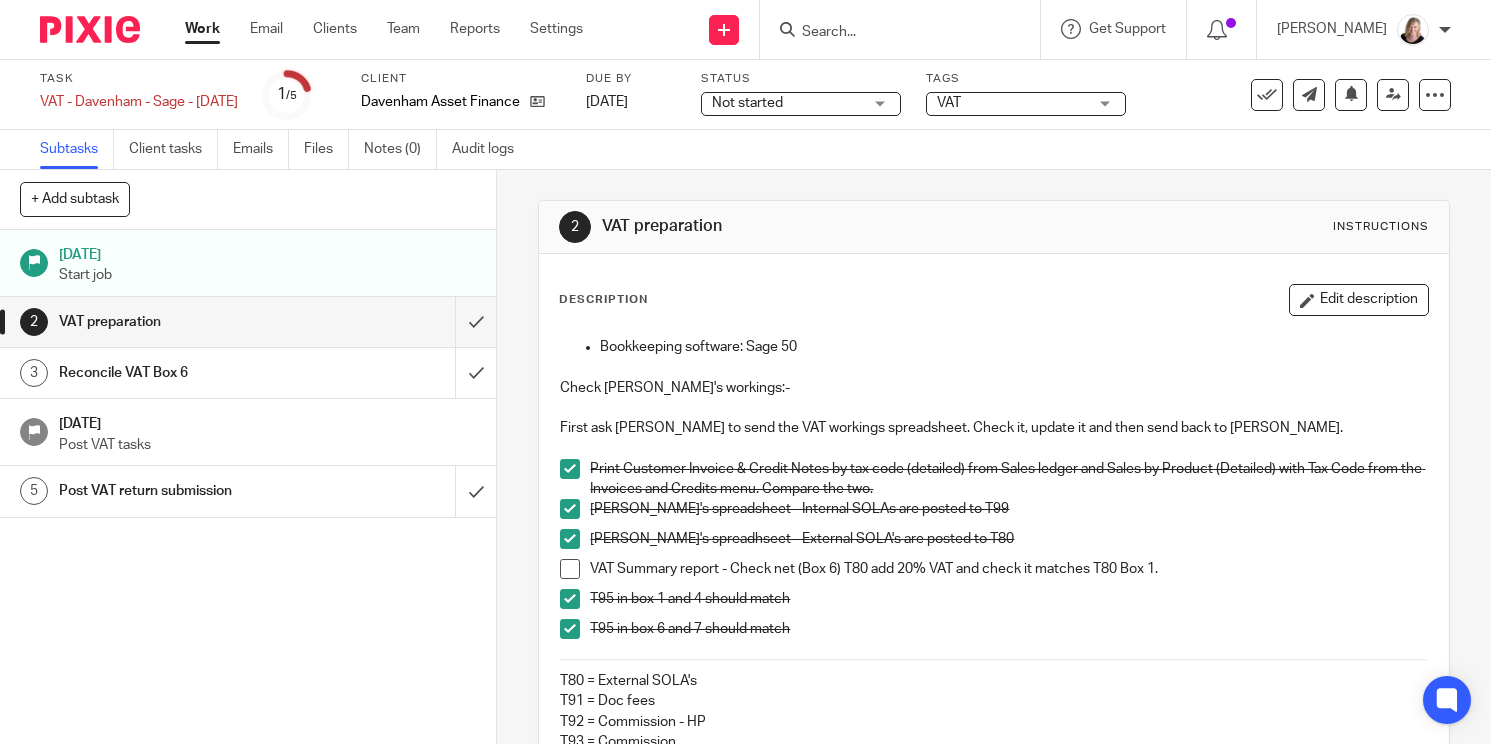 scroll, scrollTop: 0, scrollLeft: 0, axis: both 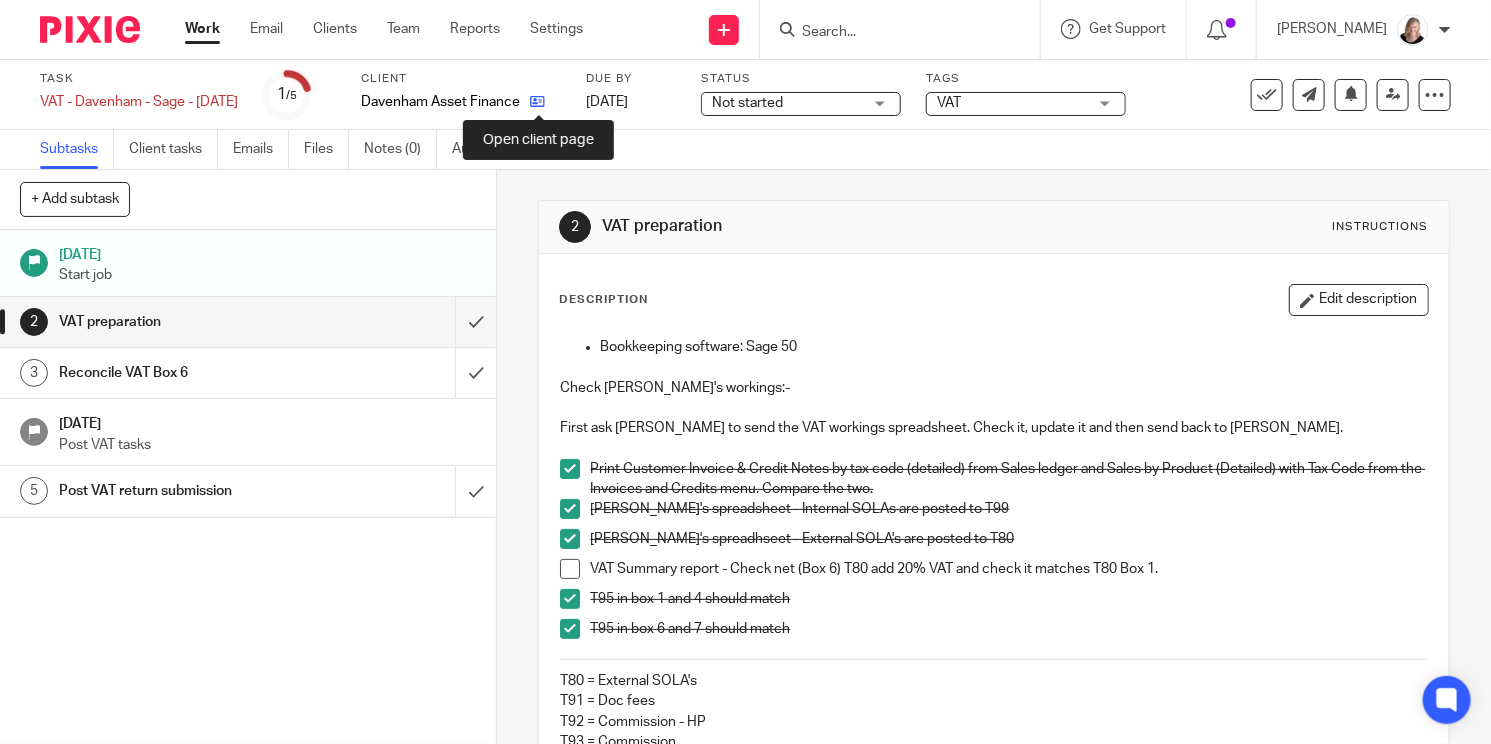 click at bounding box center (537, 101) 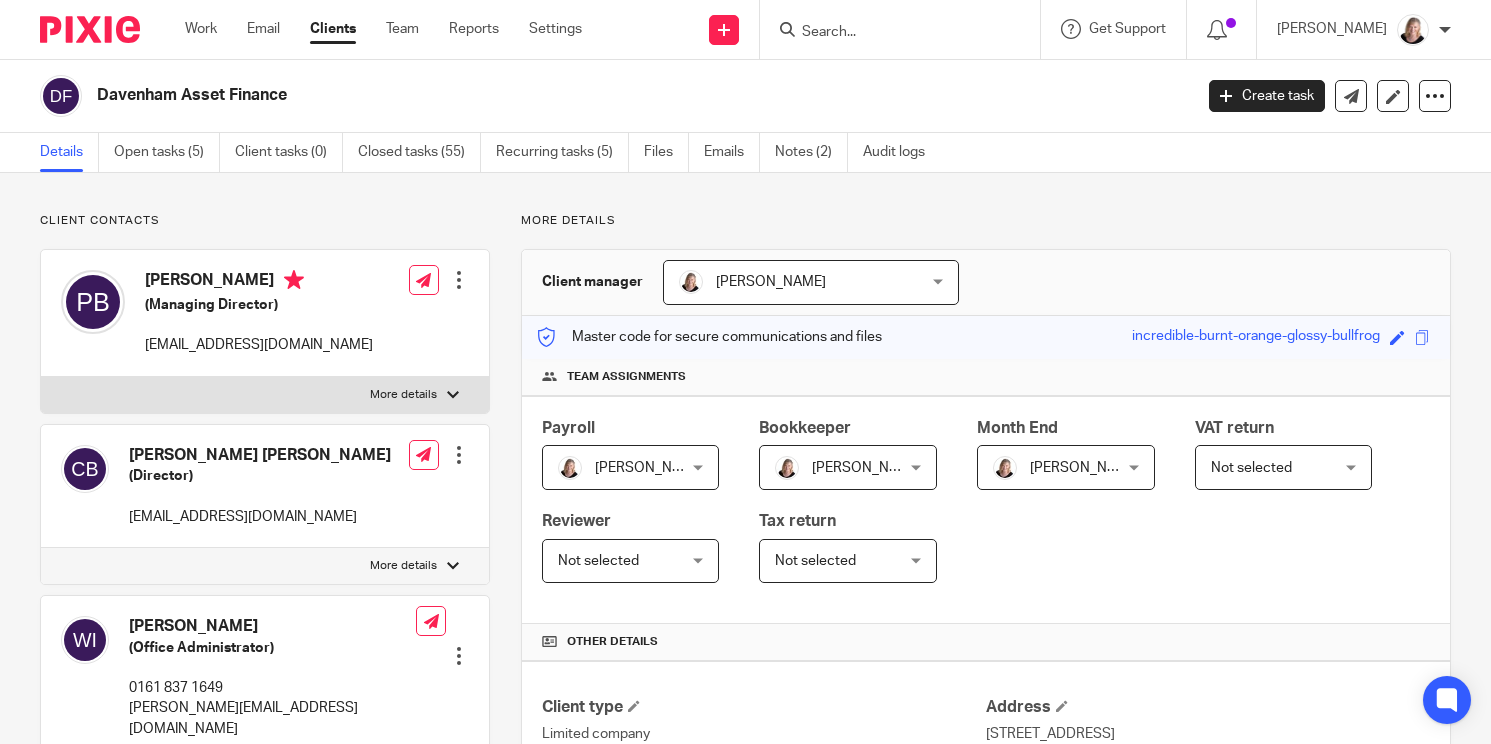 scroll, scrollTop: 0, scrollLeft: 0, axis: both 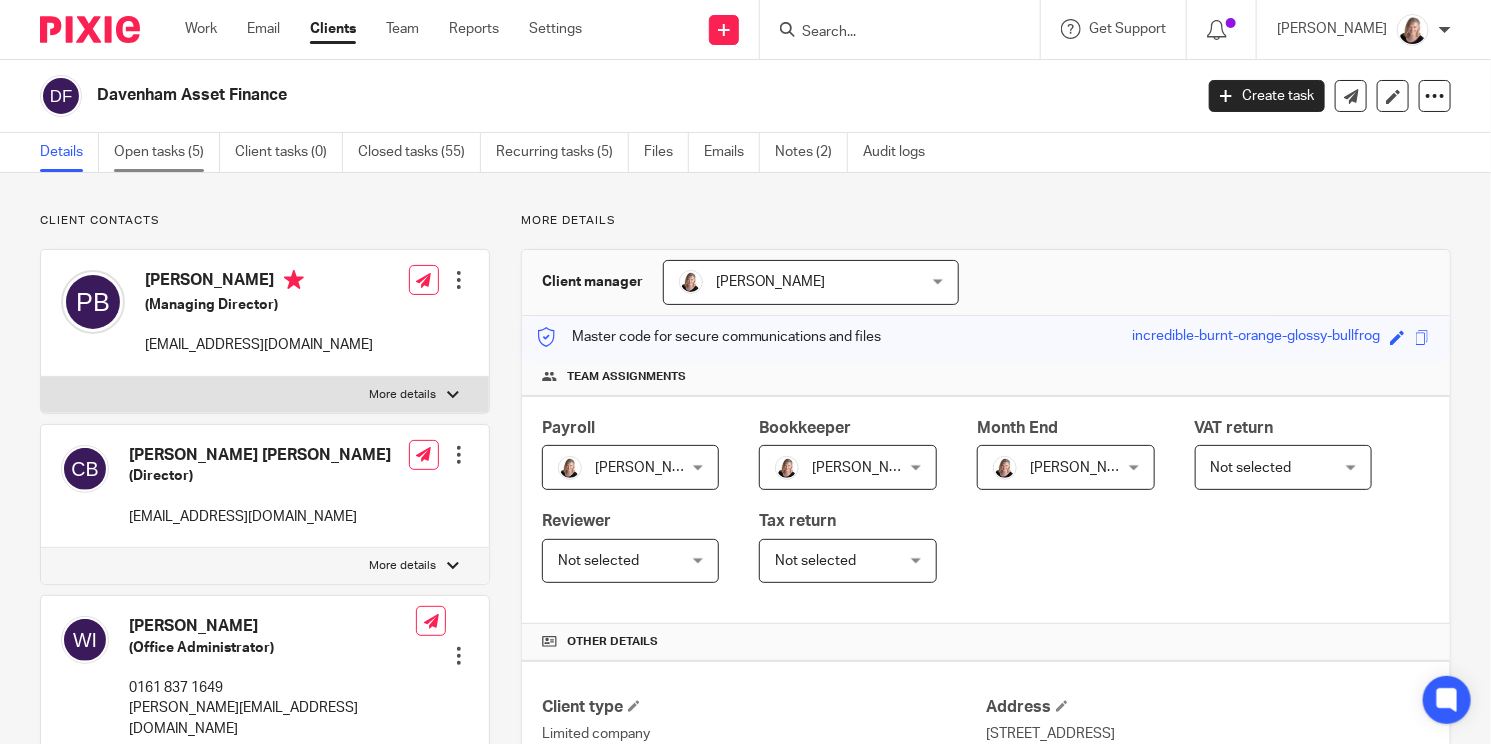 click on "Open tasks (5)" at bounding box center (167, 152) 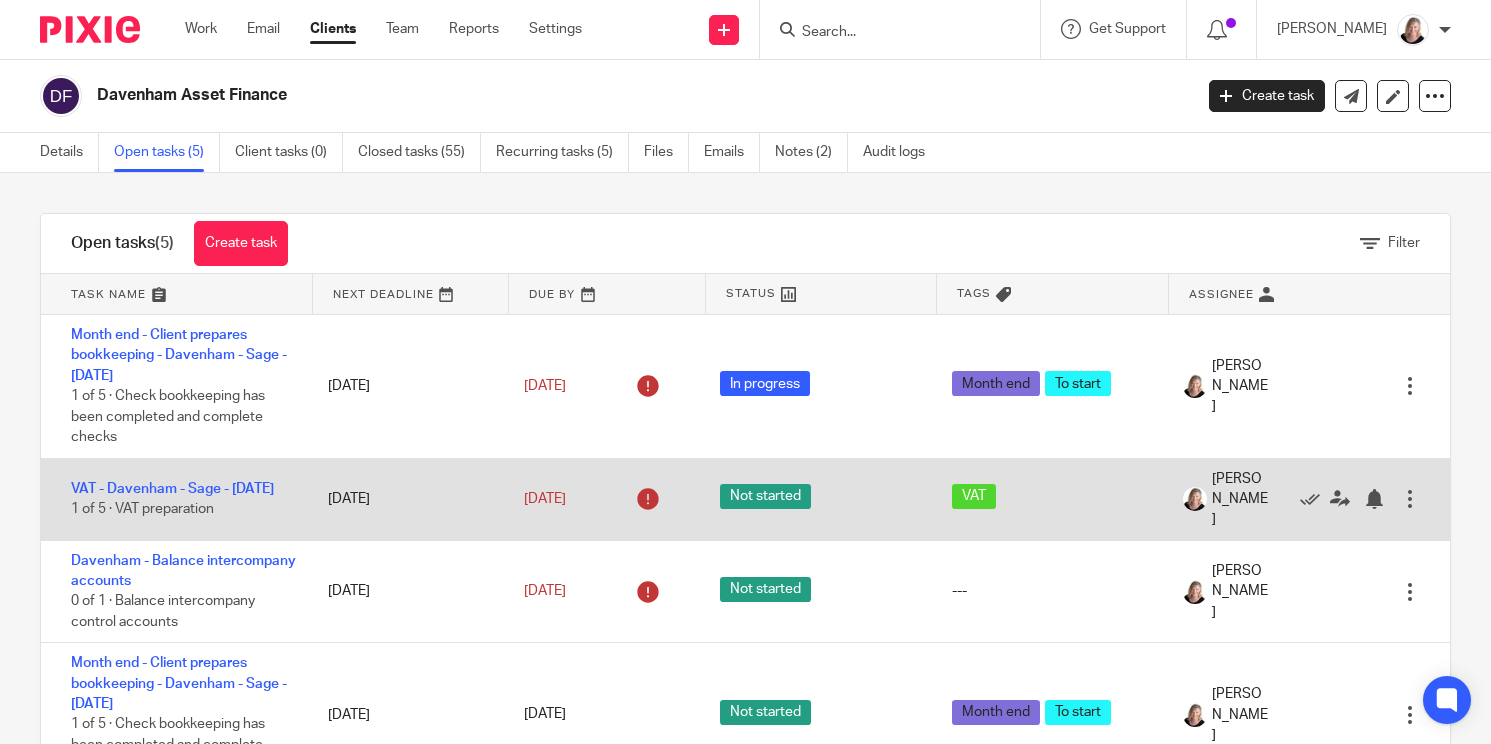 scroll, scrollTop: 0, scrollLeft: 0, axis: both 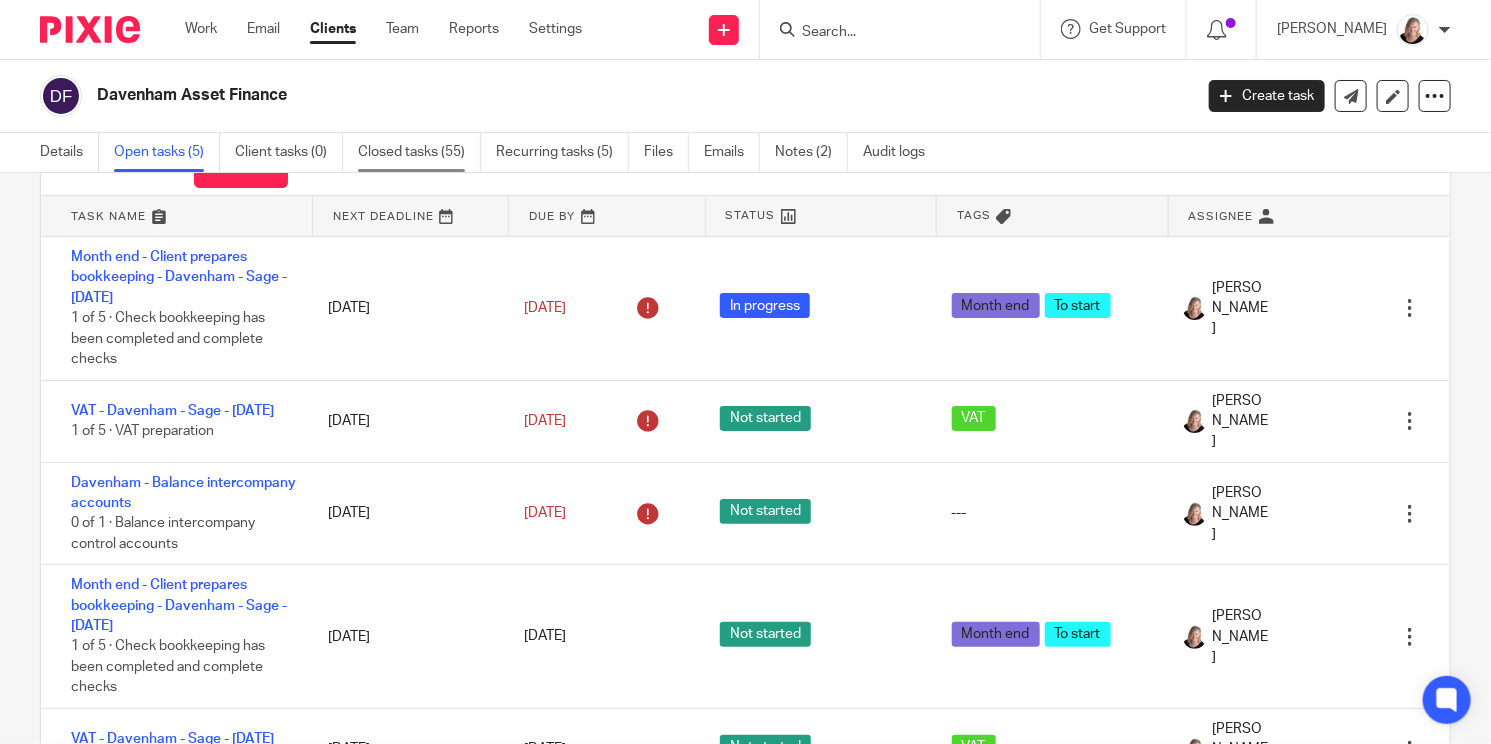 click on "Closed tasks (55)" at bounding box center (419, 152) 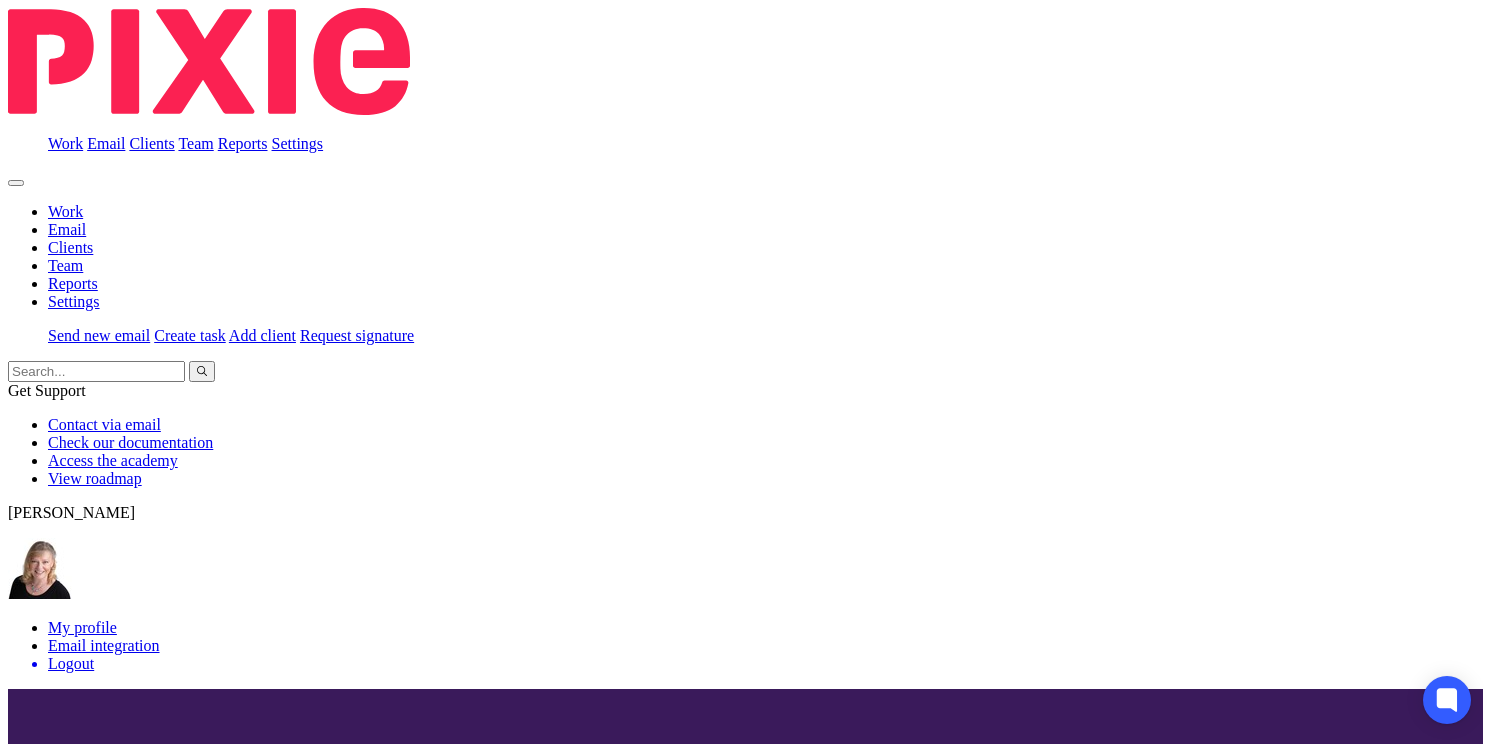 scroll, scrollTop: 0, scrollLeft: 0, axis: both 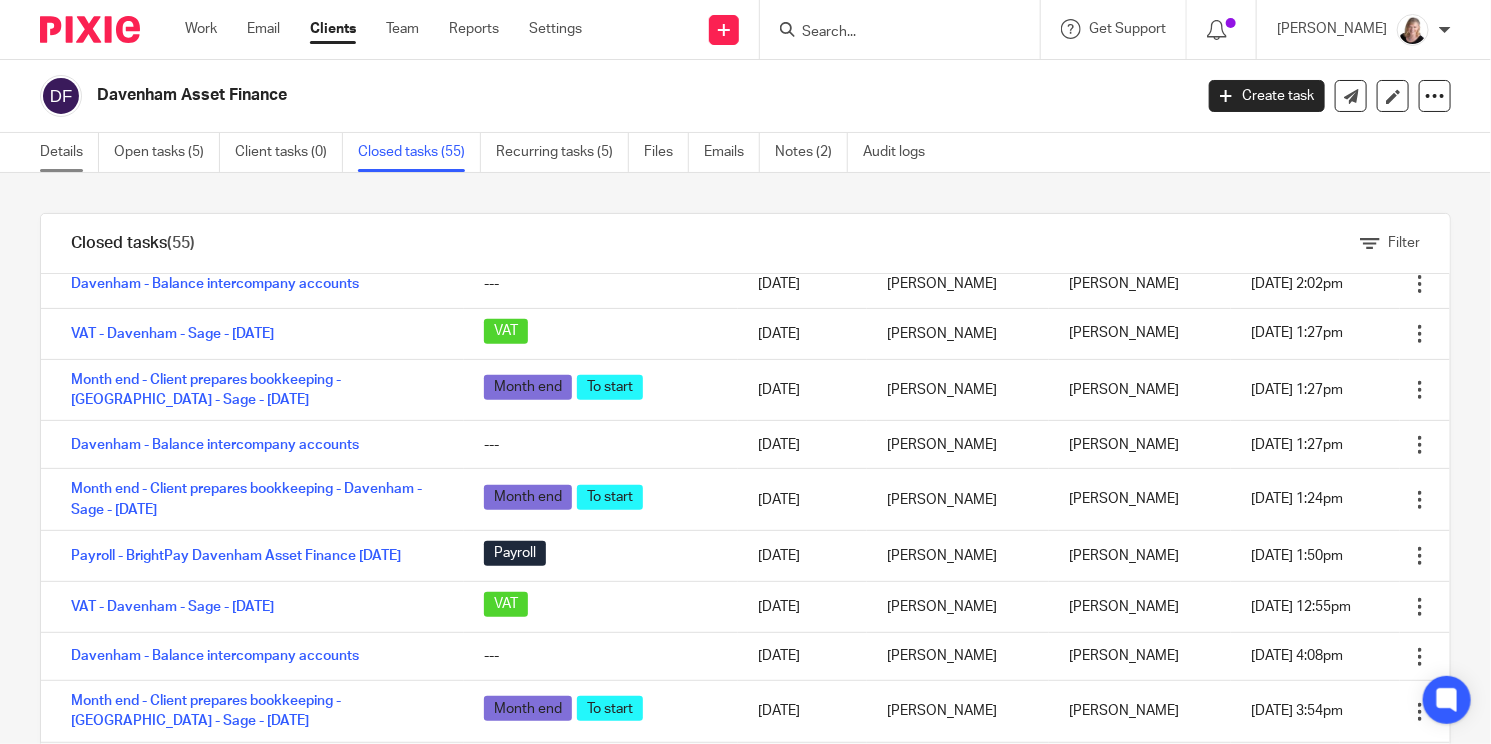 click on "Details" at bounding box center (69, 152) 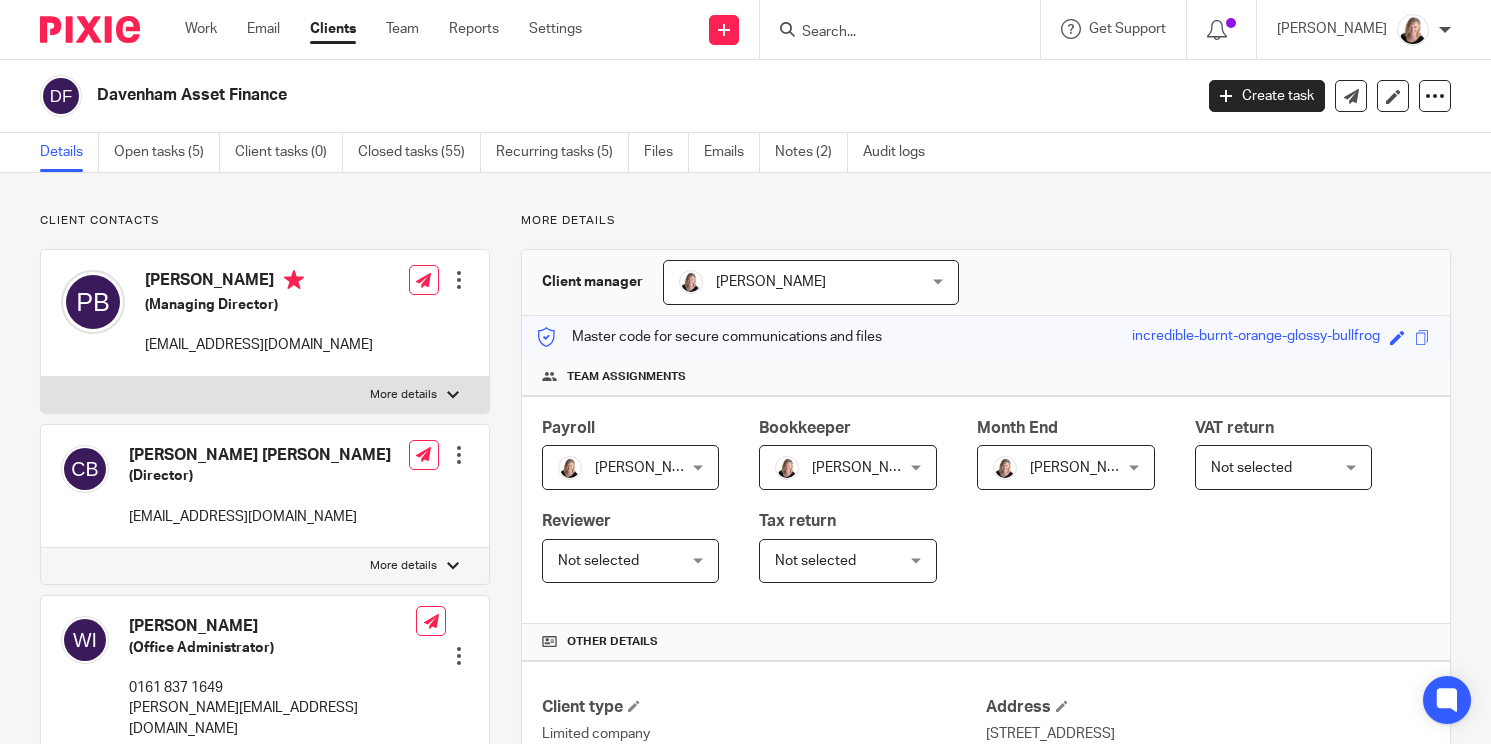 scroll, scrollTop: 0, scrollLeft: 0, axis: both 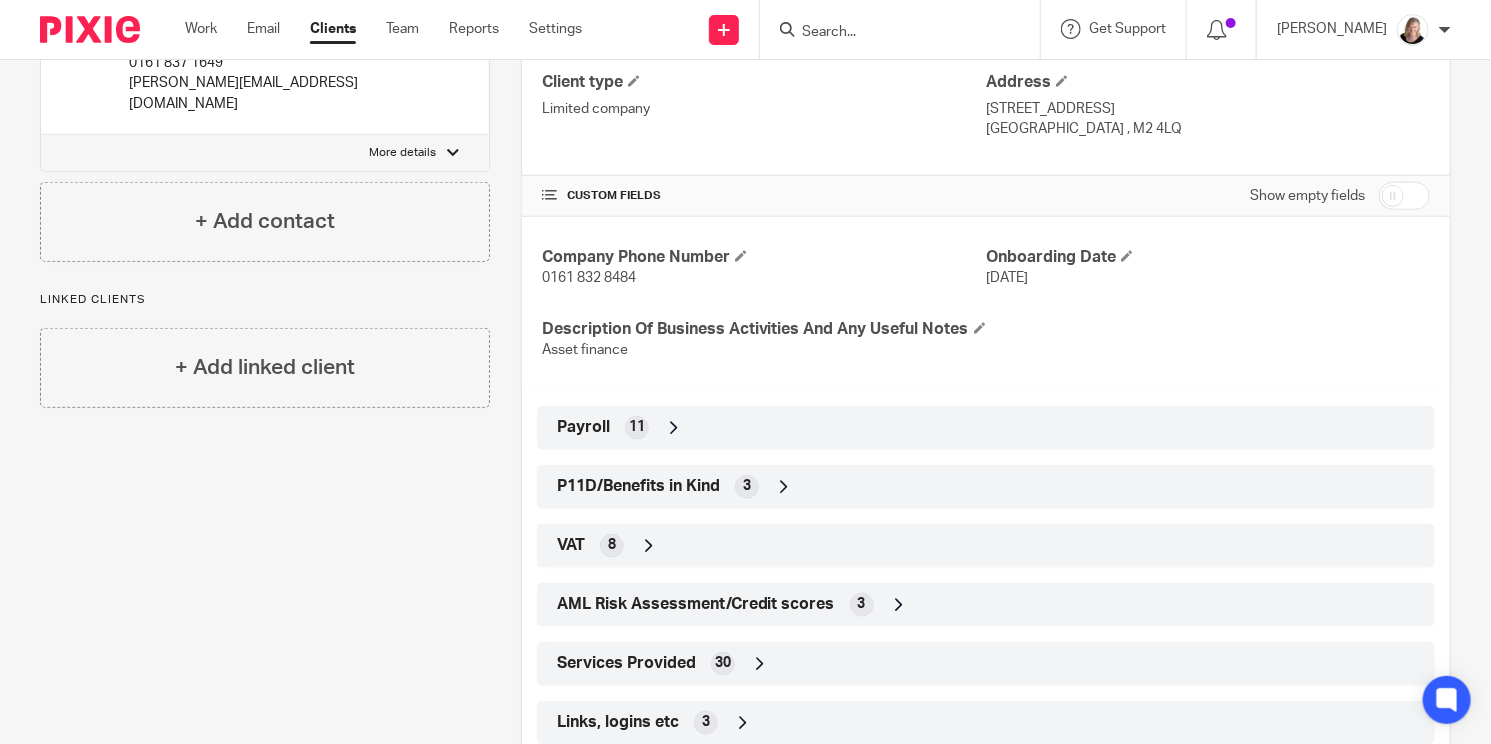 click at bounding box center [674, 428] 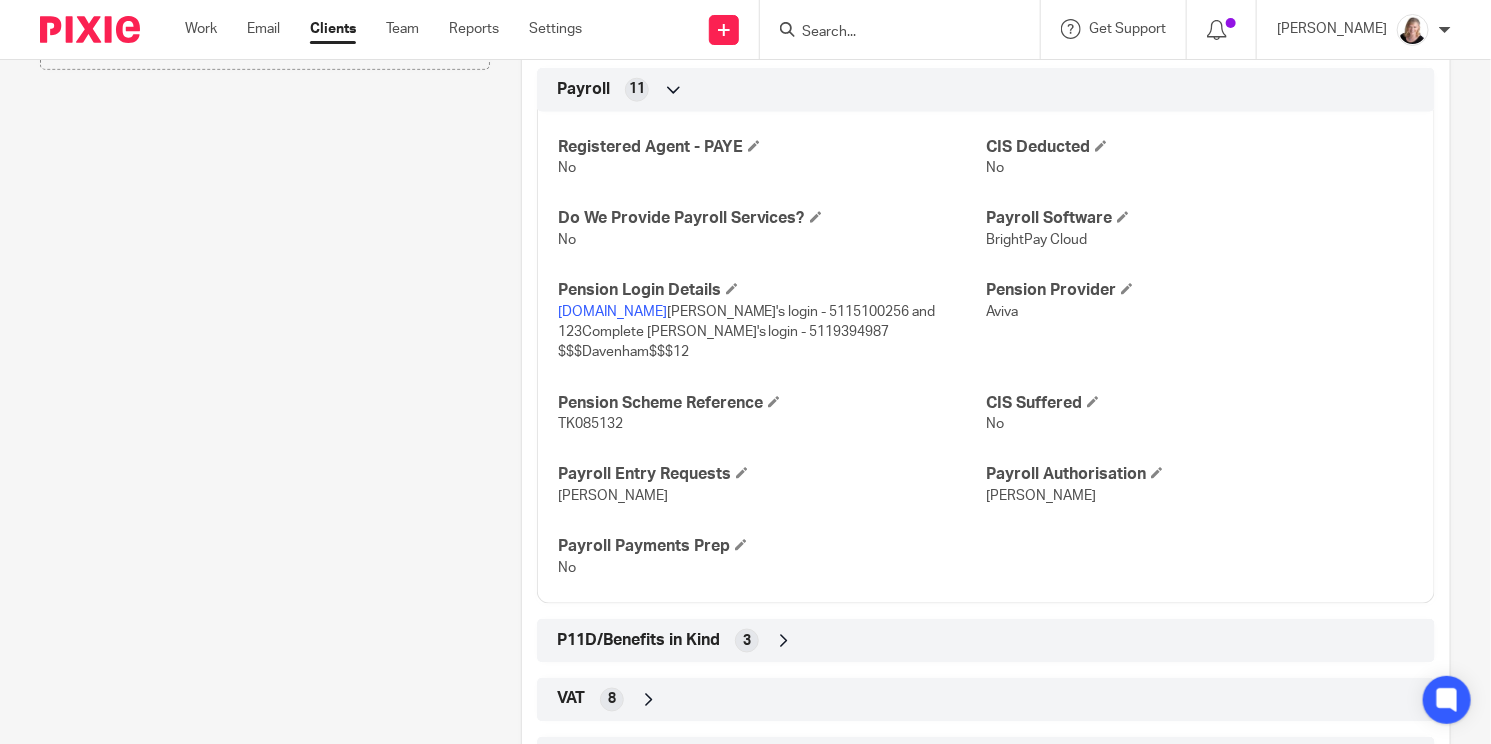 scroll, scrollTop: 1000, scrollLeft: 0, axis: vertical 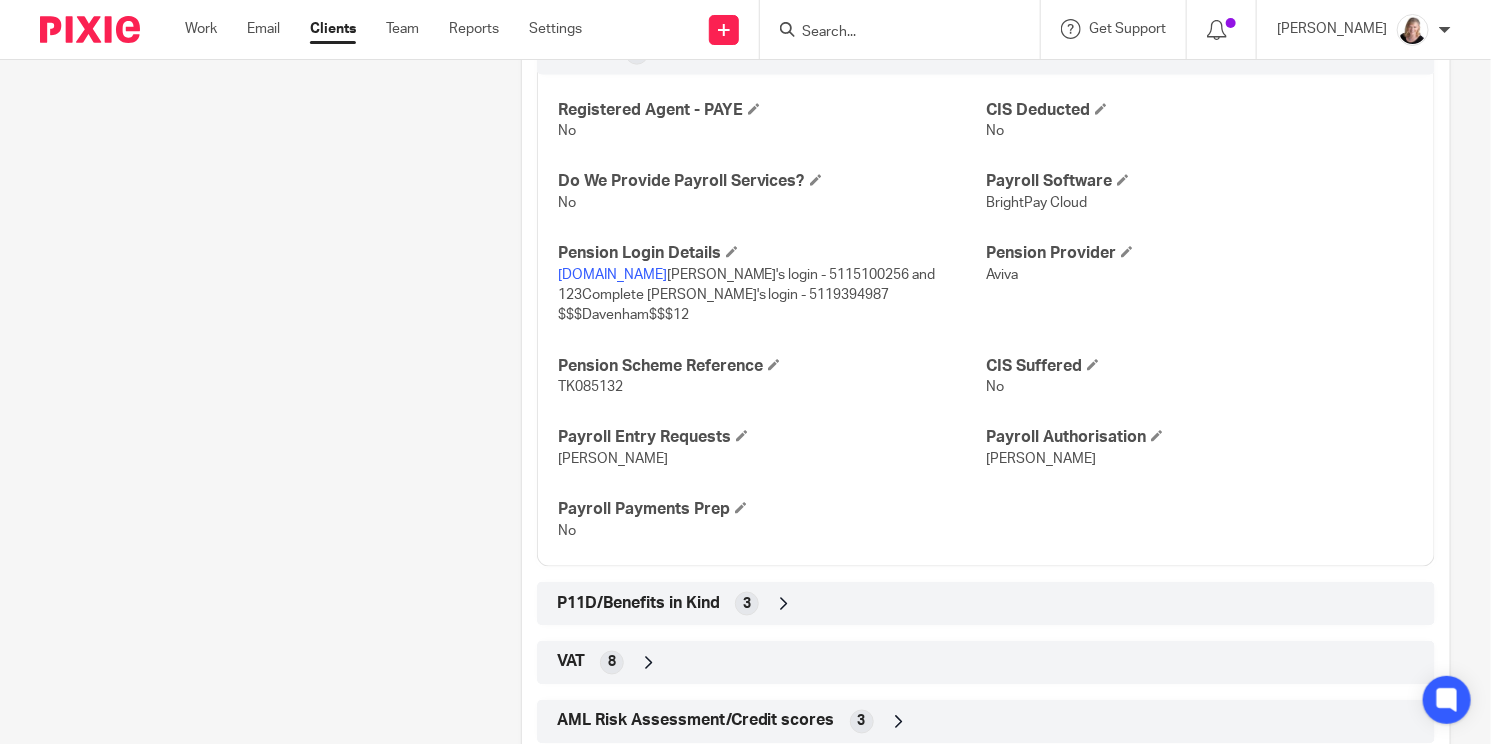 click on "www.mybusiness.aviva.co.uk" at bounding box center [612, 275] 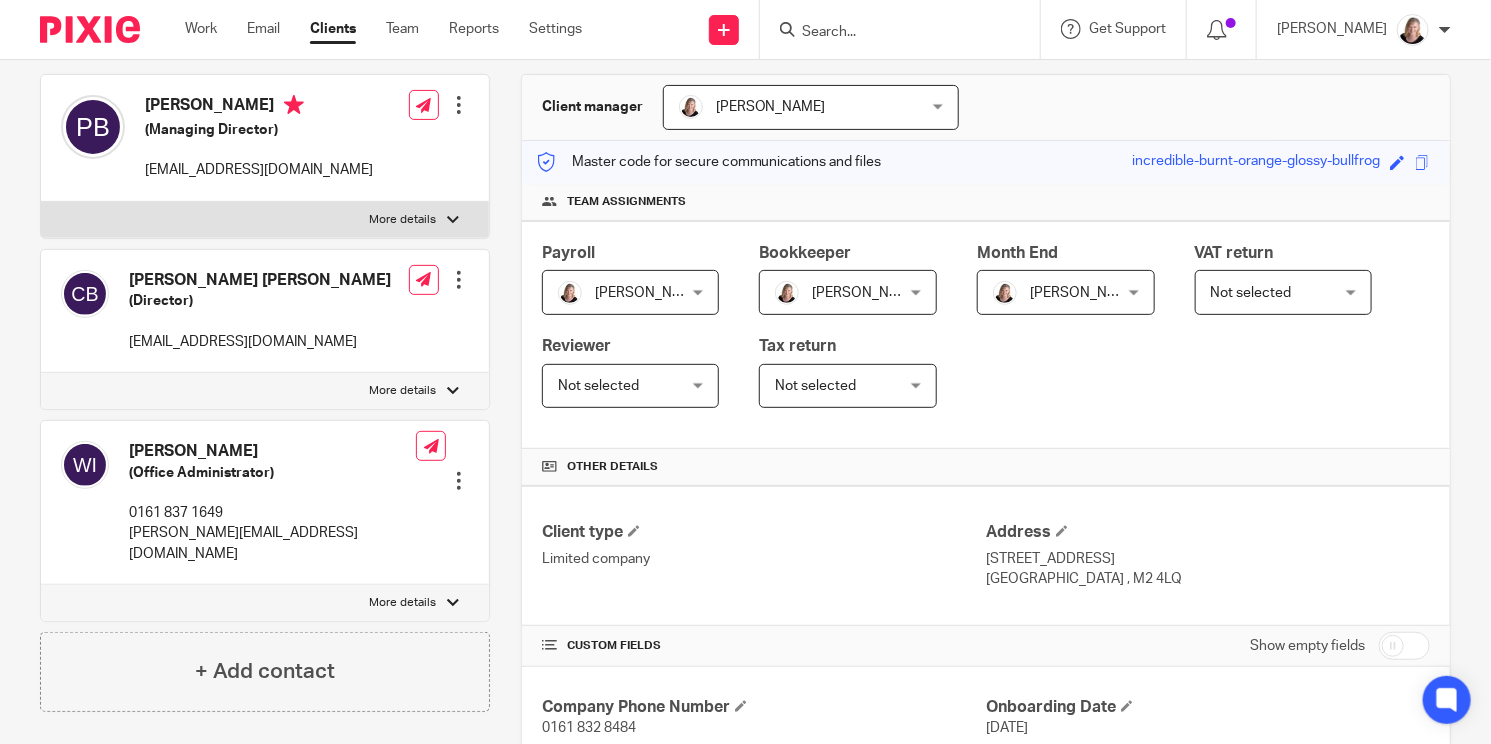 scroll, scrollTop: 0, scrollLeft: 0, axis: both 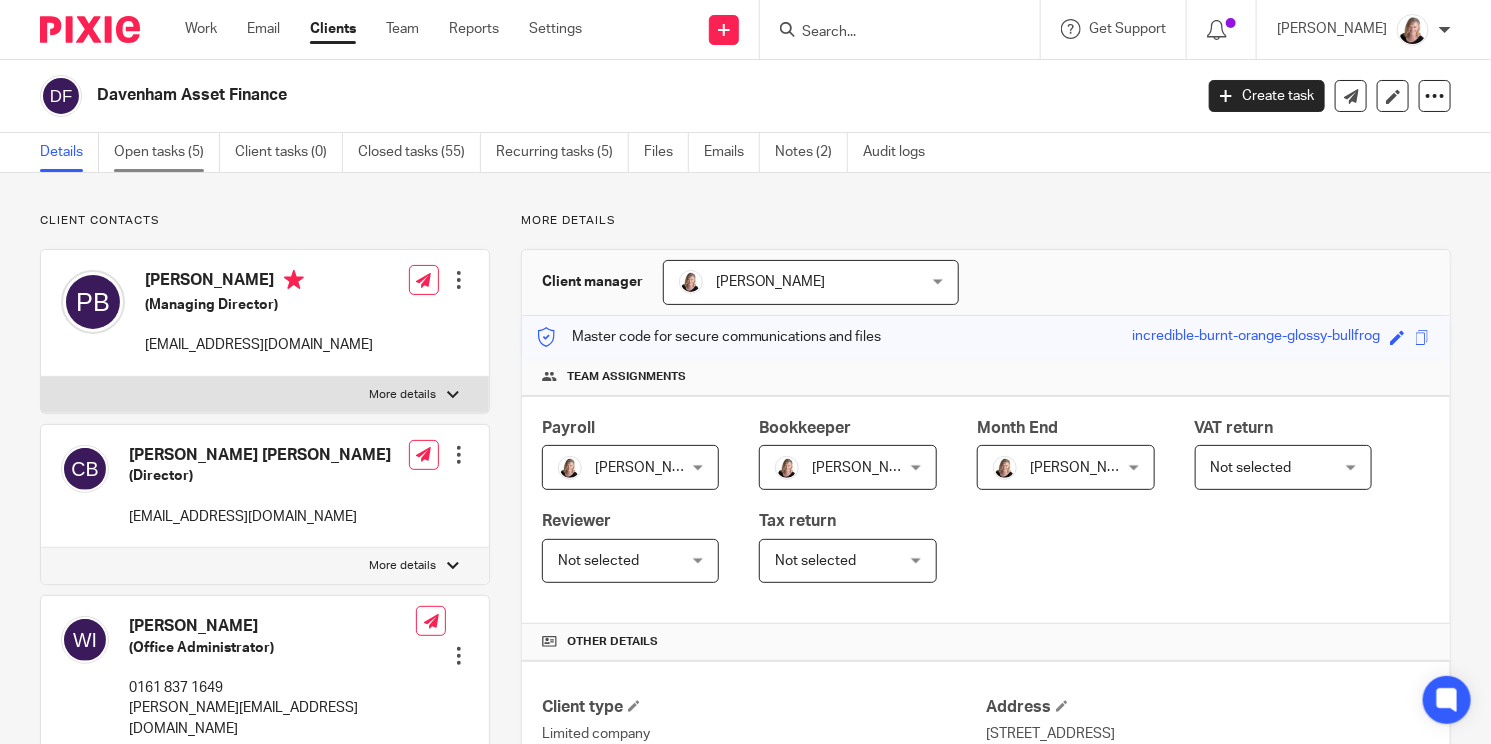 click on "Open tasks (5)" at bounding box center (167, 152) 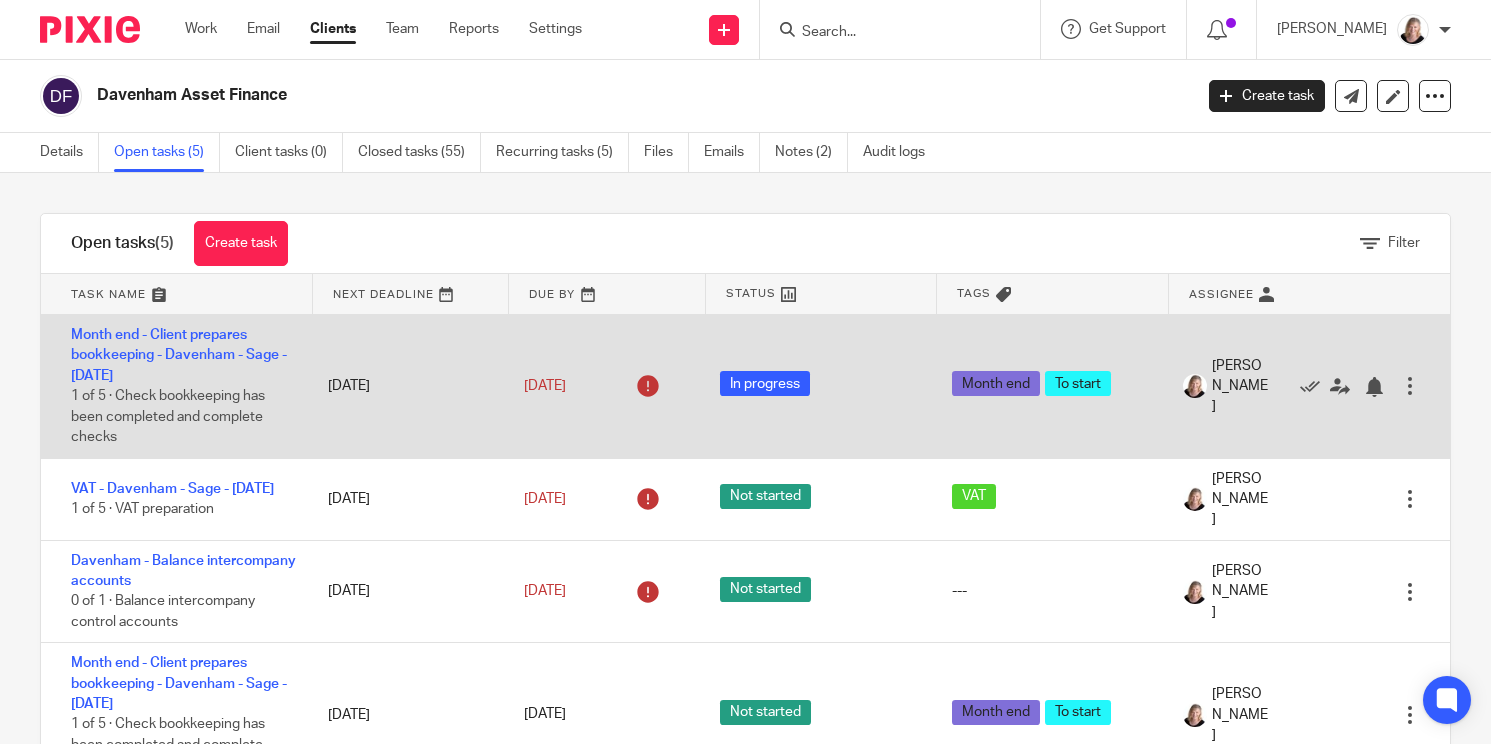 scroll, scrollTop: 0, scrollLeft: 0, axis: both 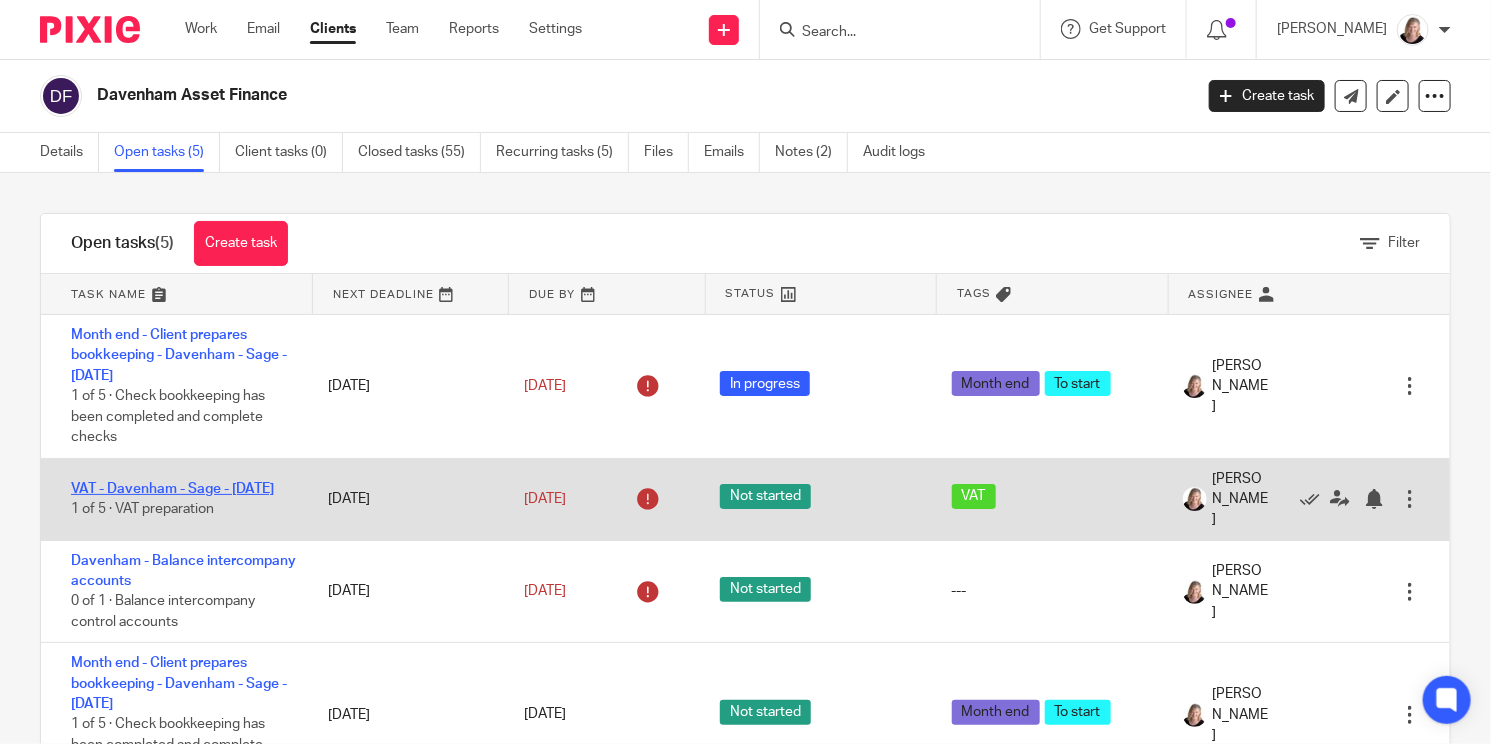 click on "VAT - Davenham - Sage - May 2025" at bounding box center (172, 489) 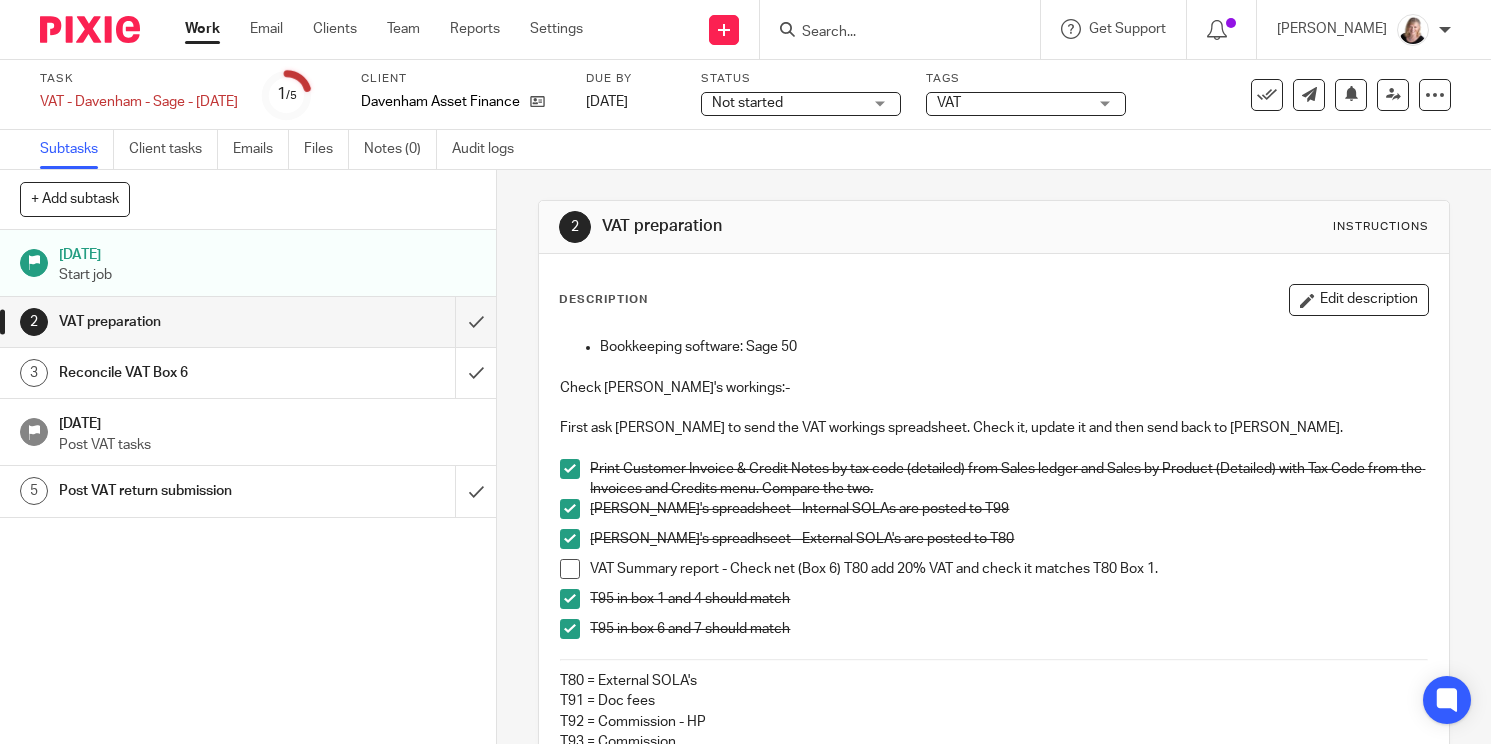 scroll, scrollTop: 0, scrollLeft: 0, axis: both 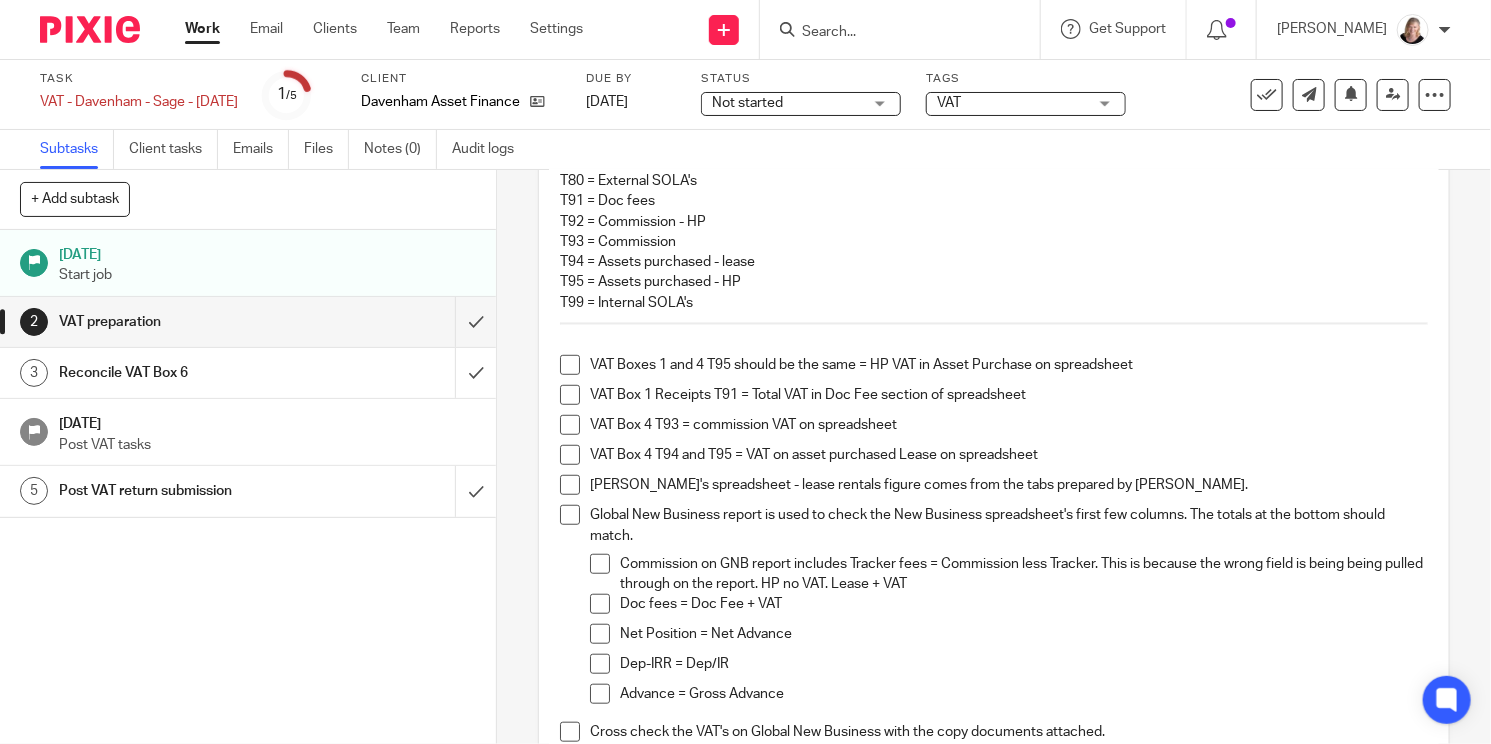 click at bounding box center [570, 365] 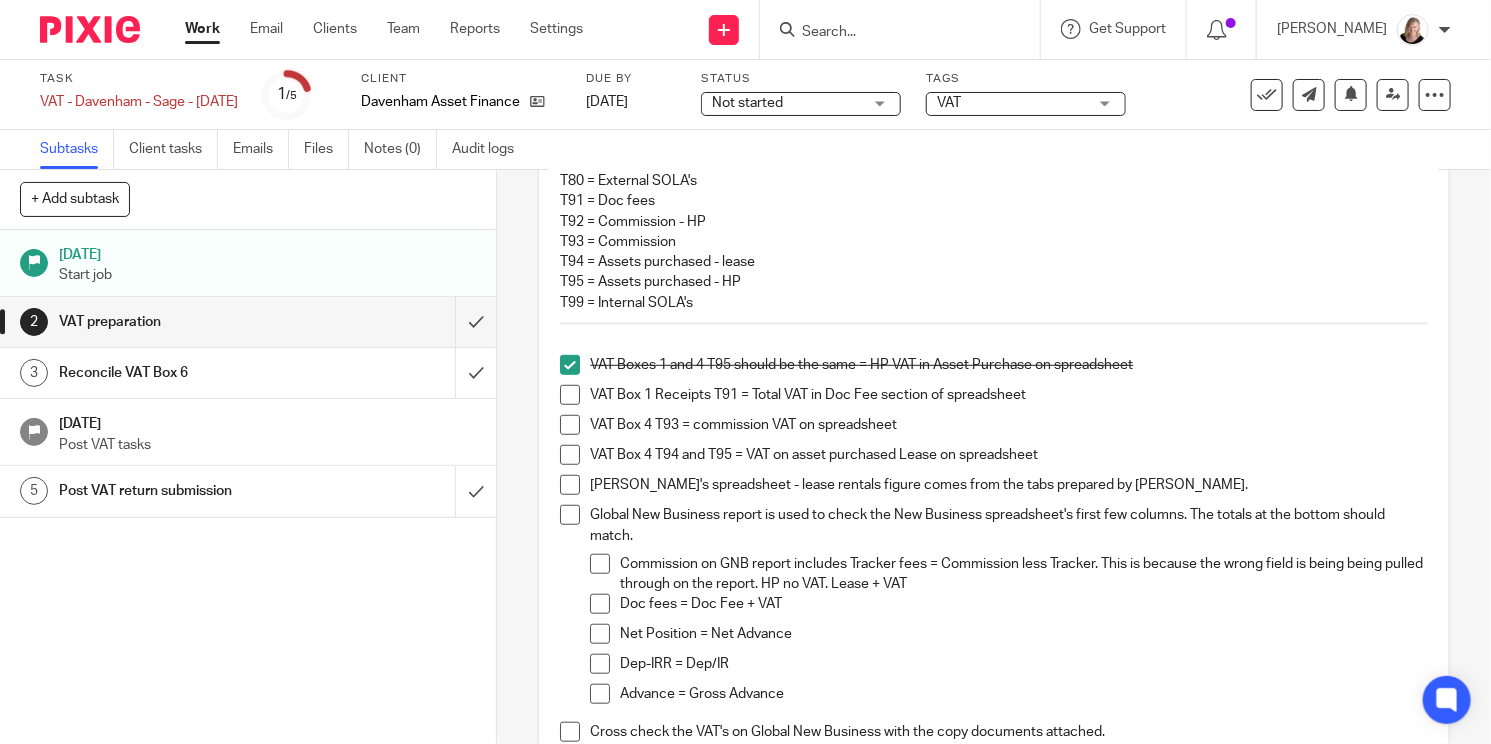 click at bounding box center (570, 395) 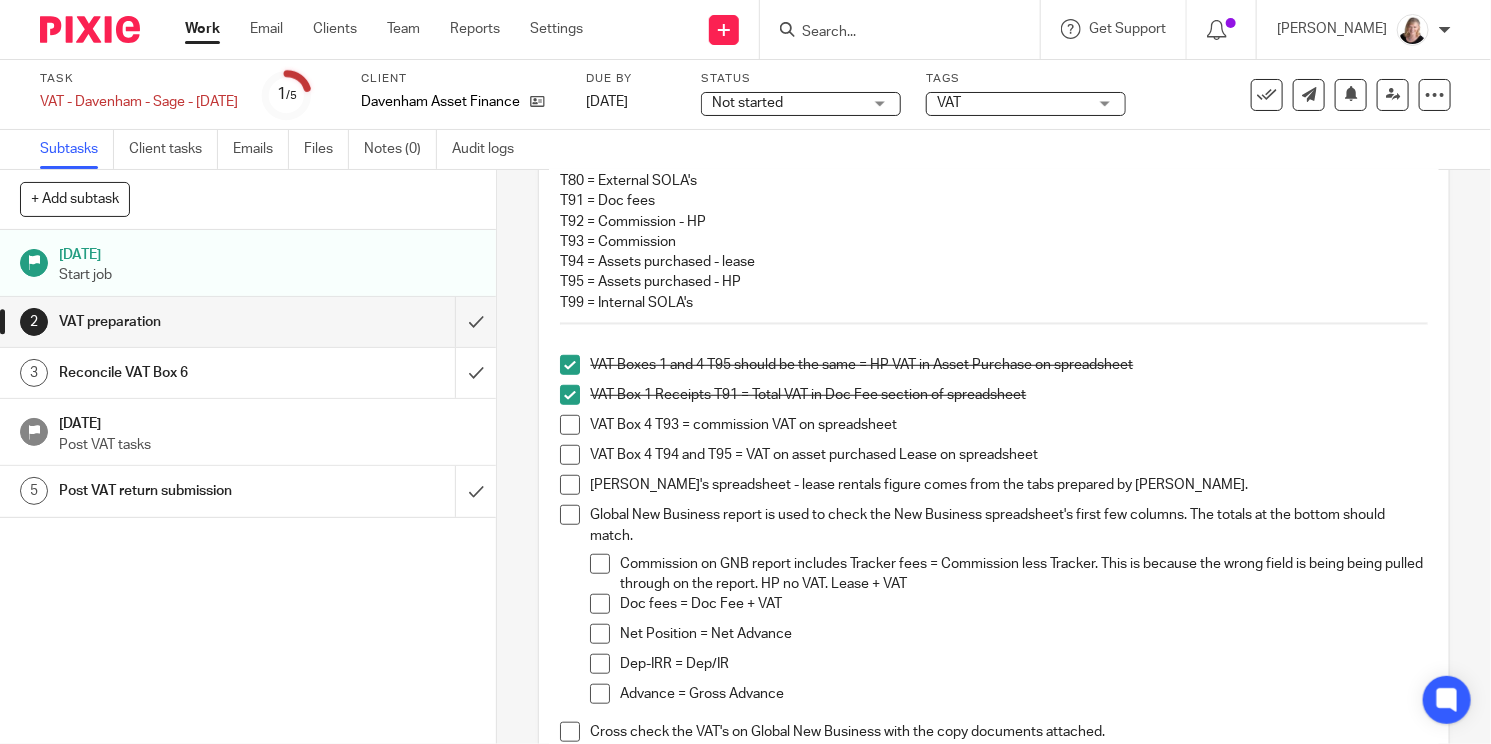 click at bounding box center (570, 425) 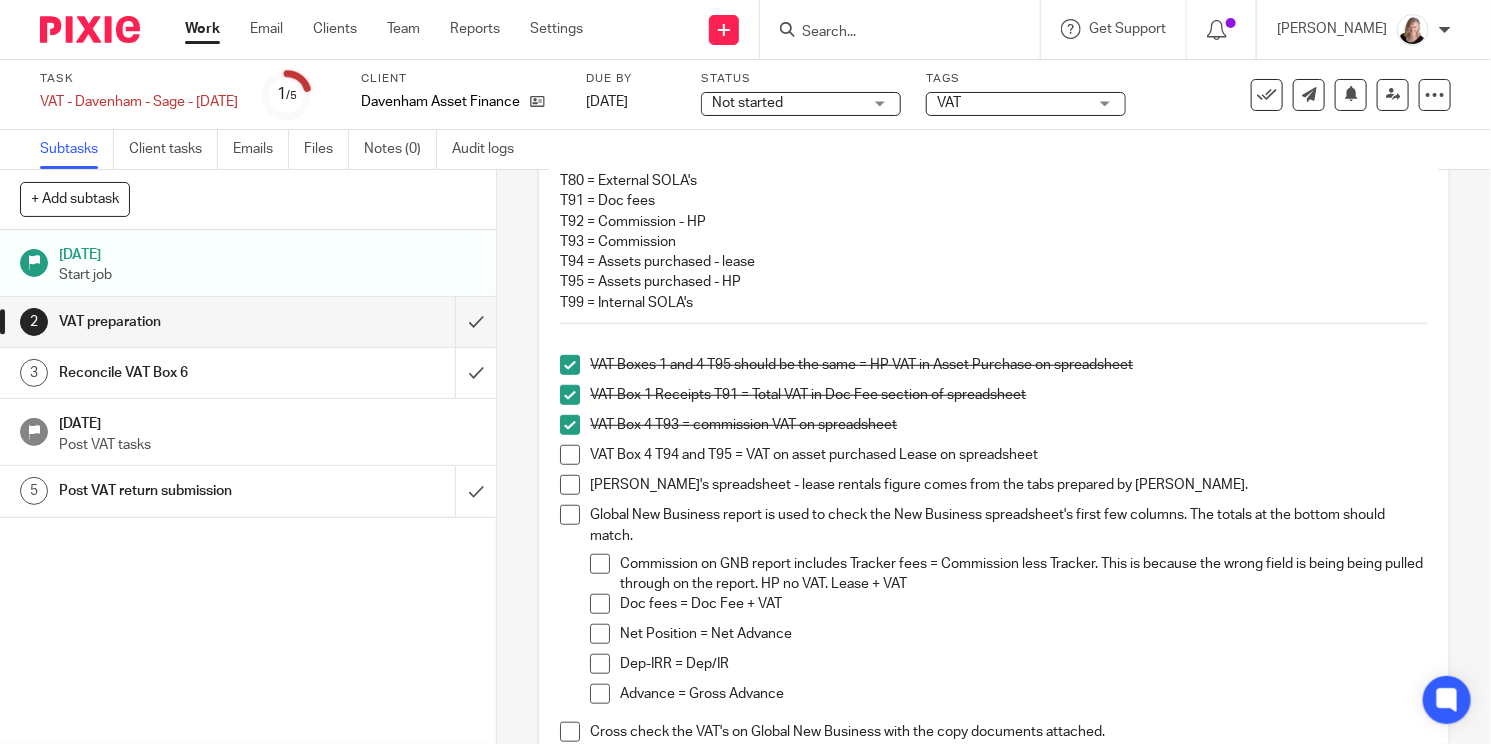 click at bounding box center (570, 455) 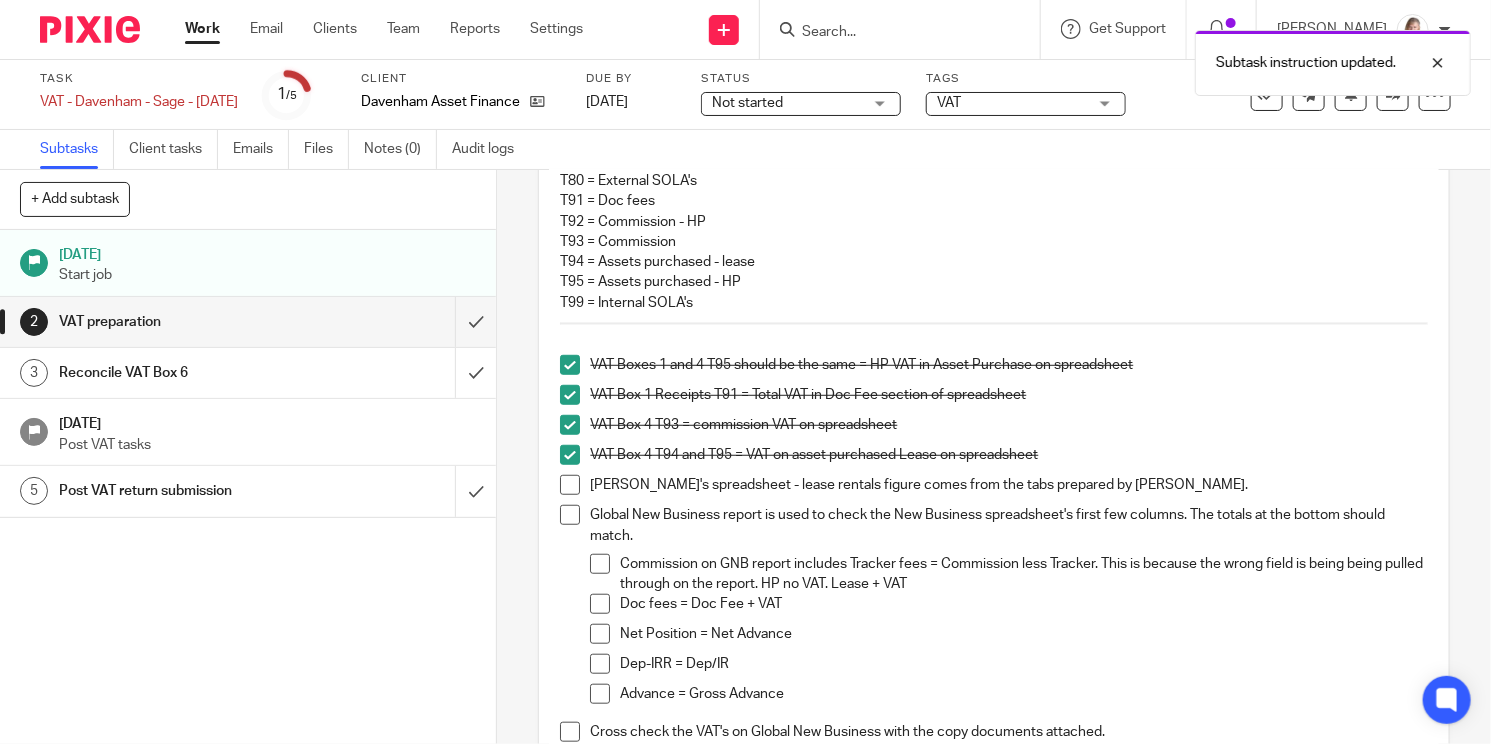 scroll, scrollTop: 625, scrollLeft: 0, axis: vertical 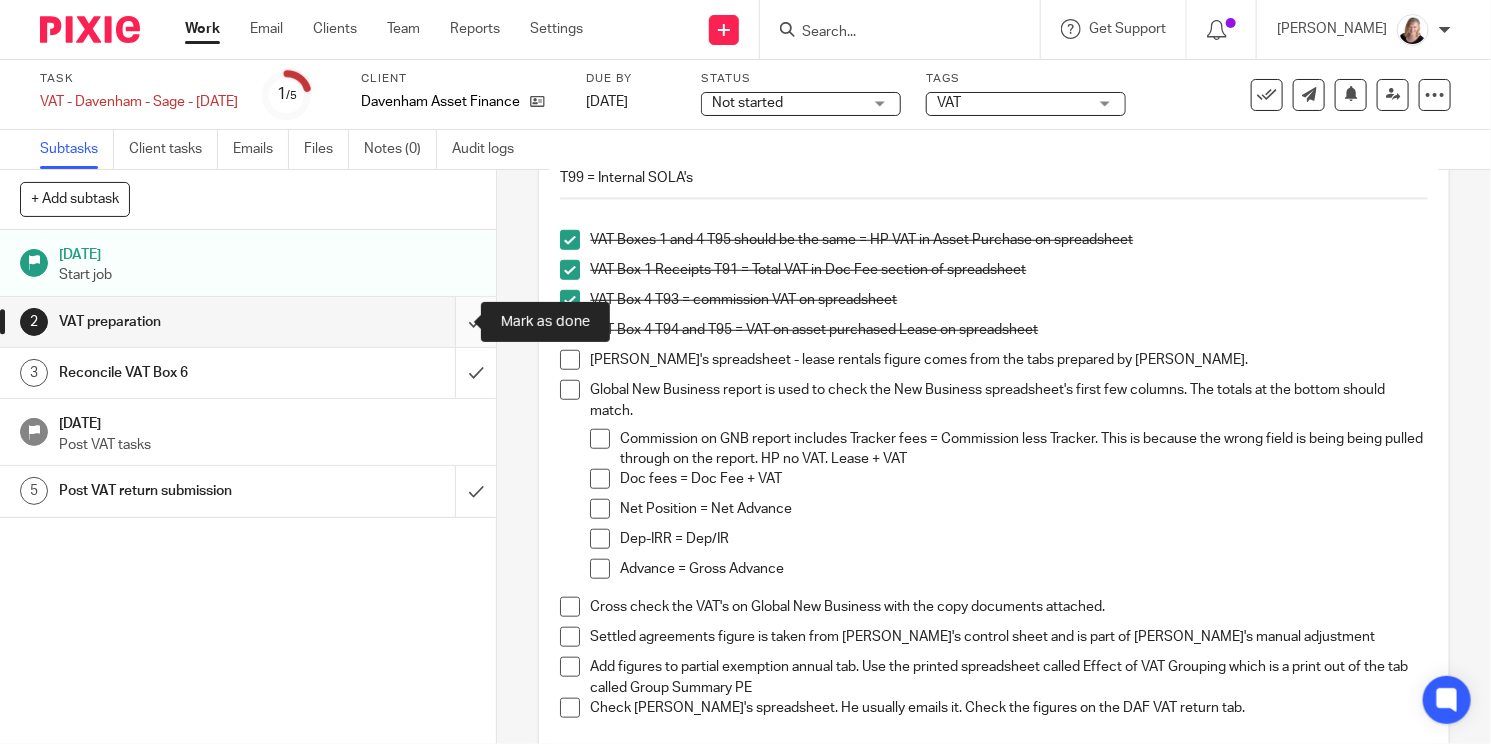 click at bounding box center (248, 322) 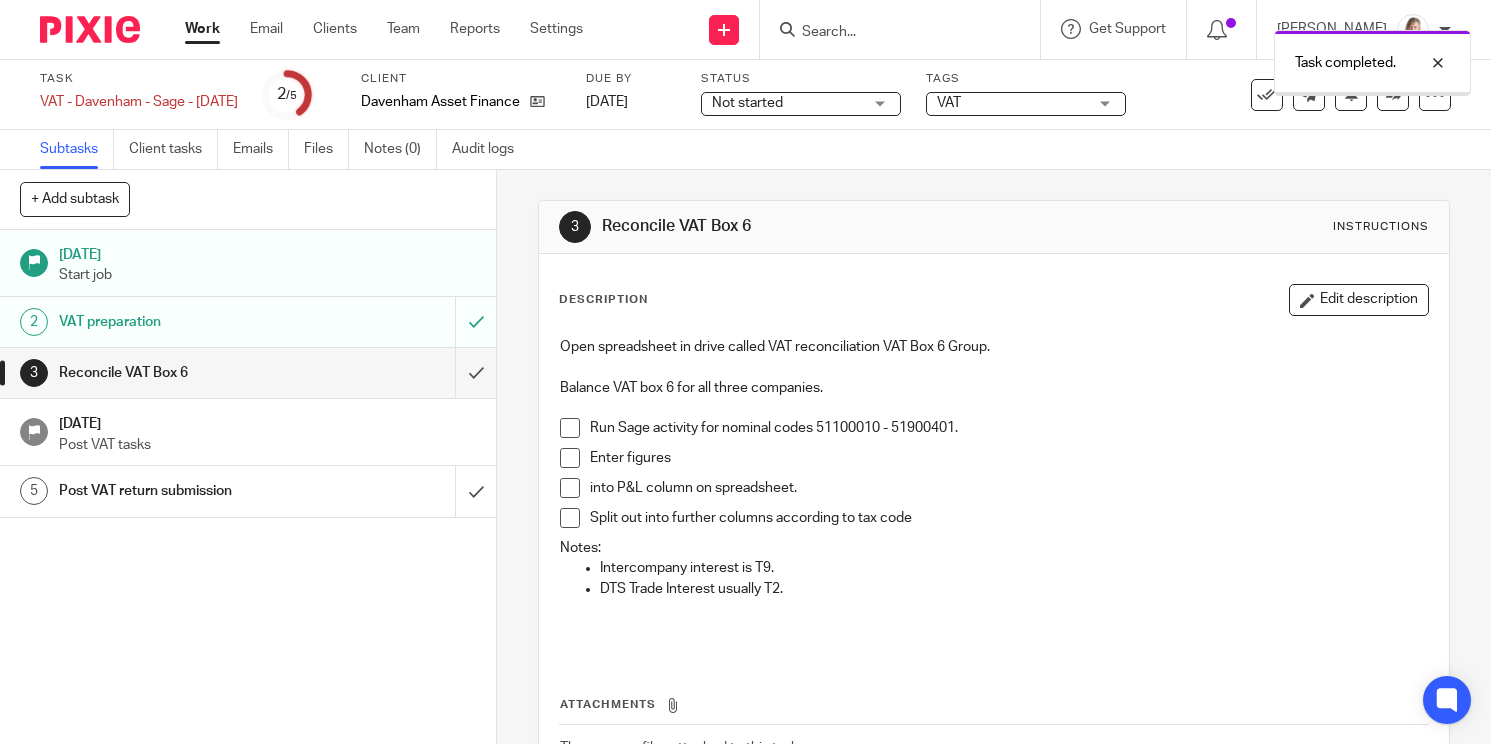 scroll, scrollTop: 0, scrollLeft: 0, axis: both 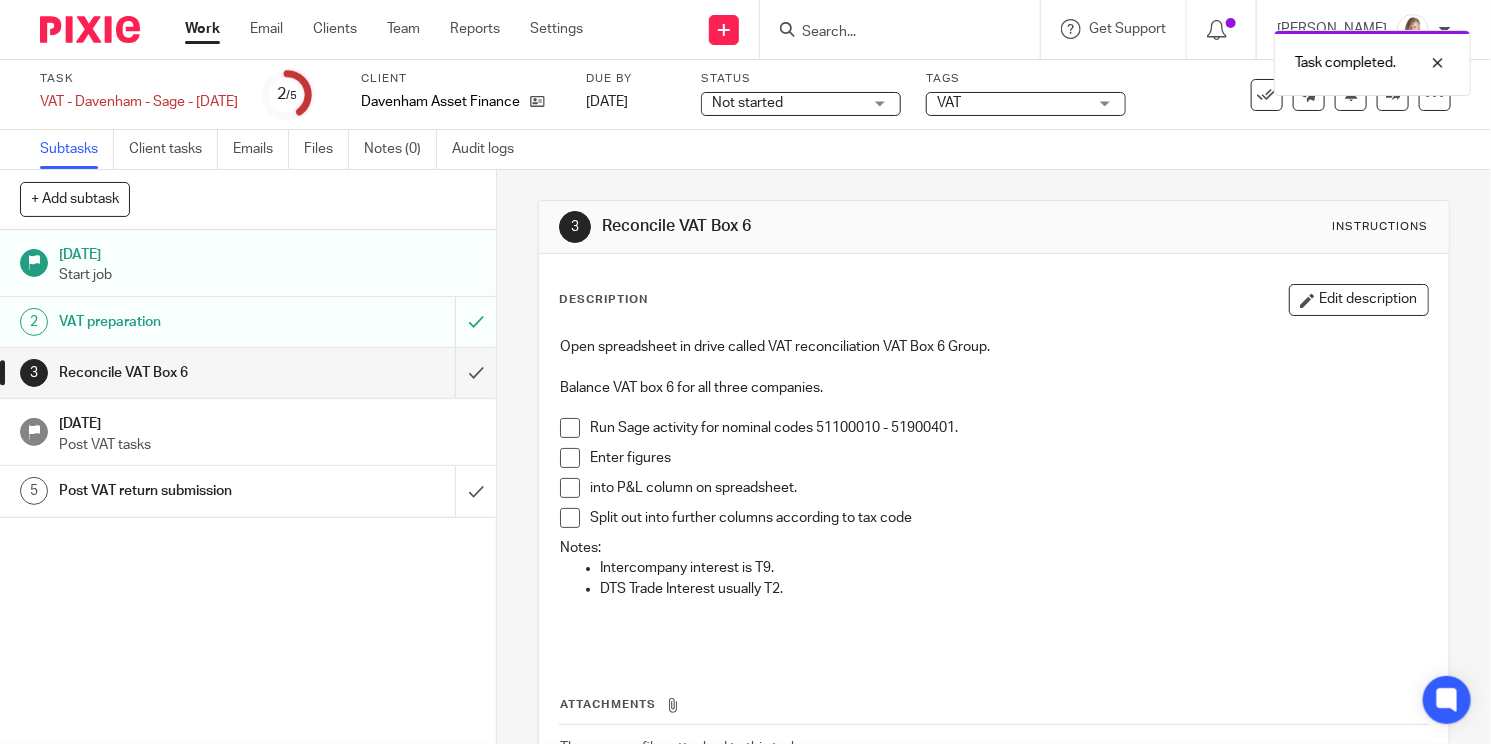 click on "Post VAT return submission" at bounding box center [184, 491] 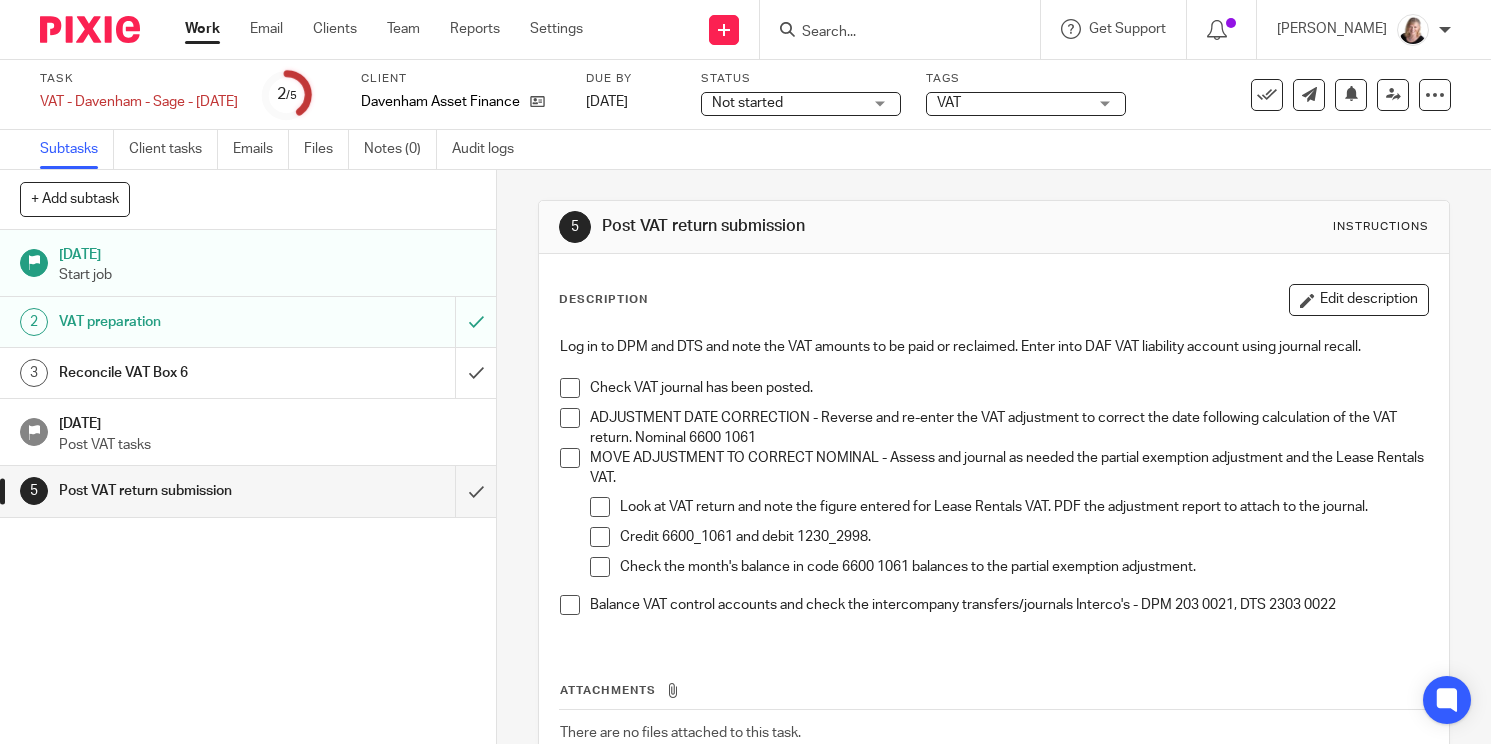 scroll, scrollTop: 0, scrollLeft: 0, axis: both 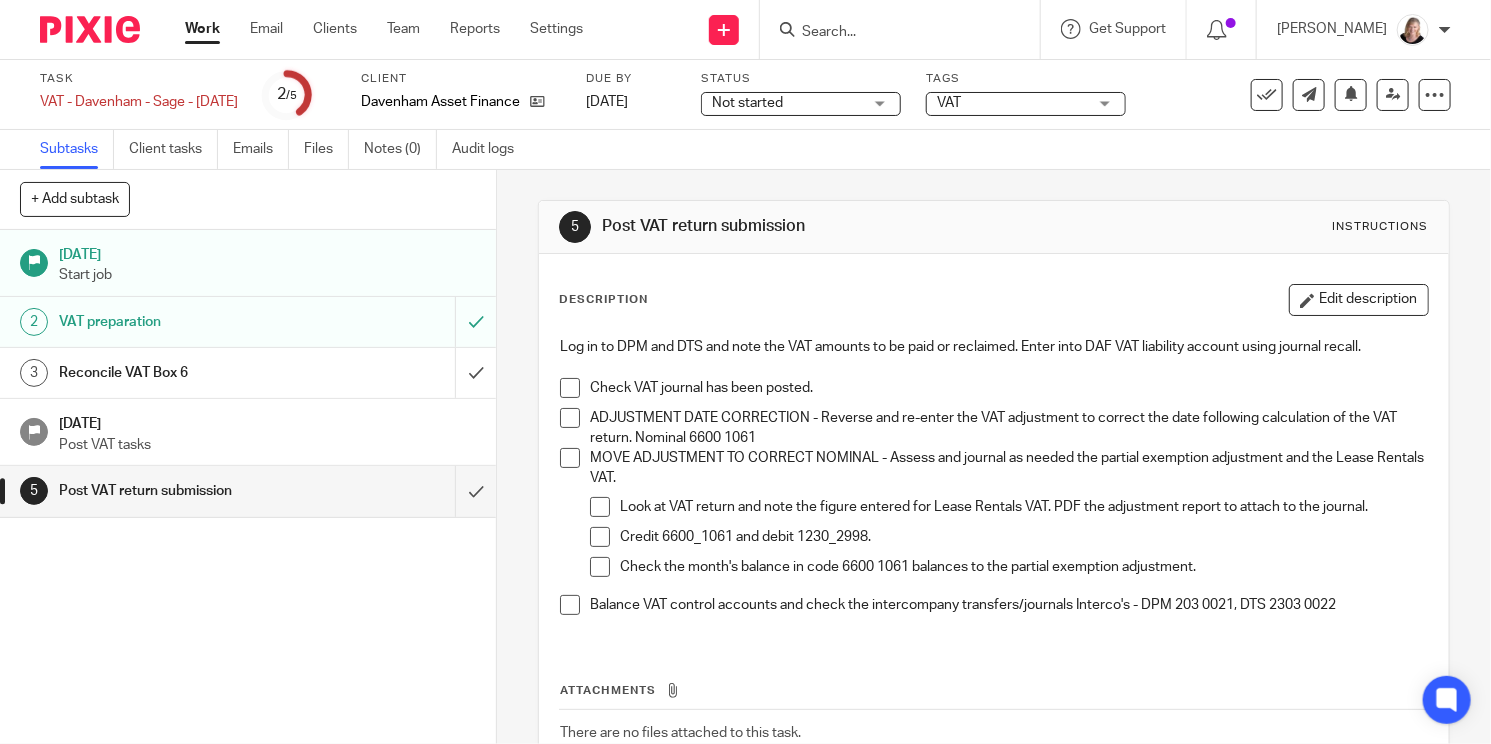 click at bounding box center (570, 388) 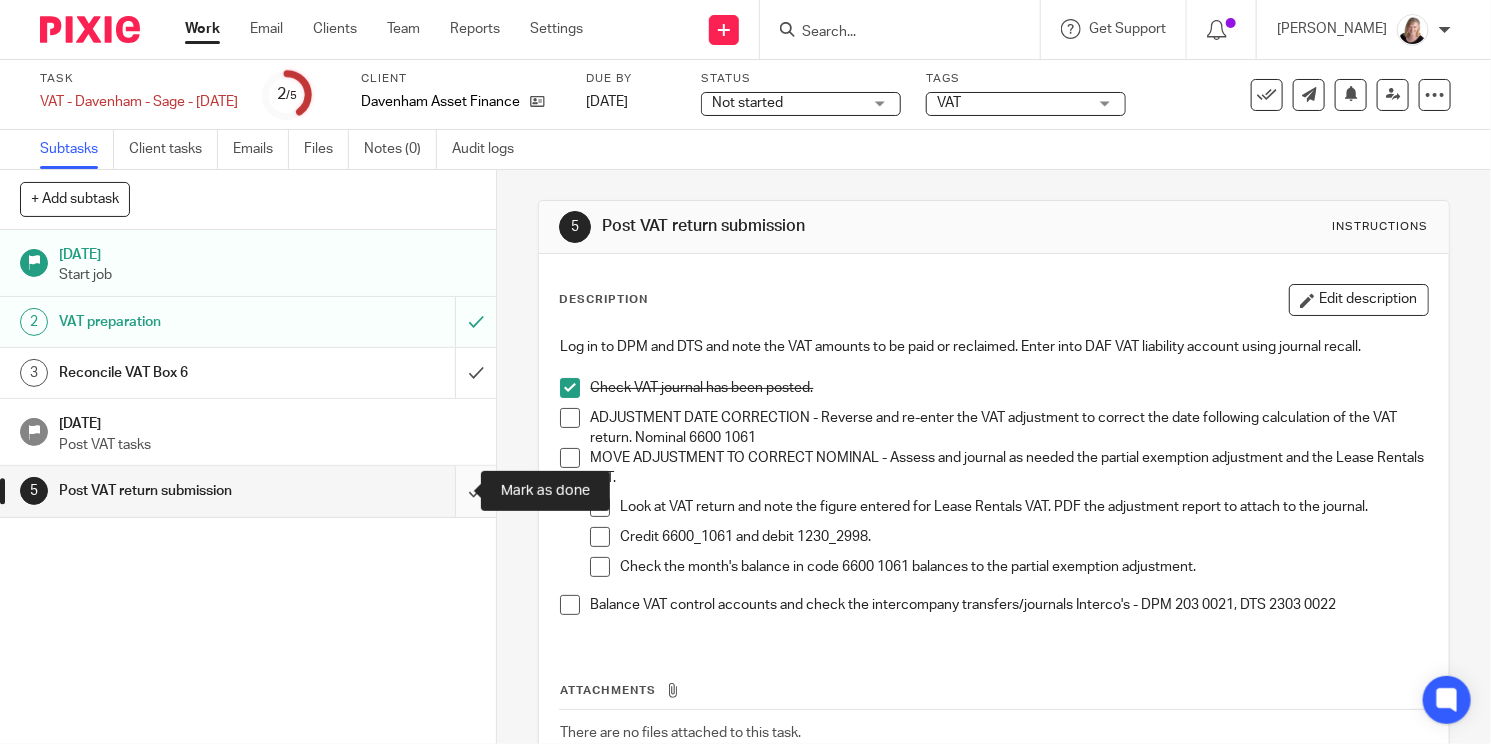 click at bounding box center [248, 491] 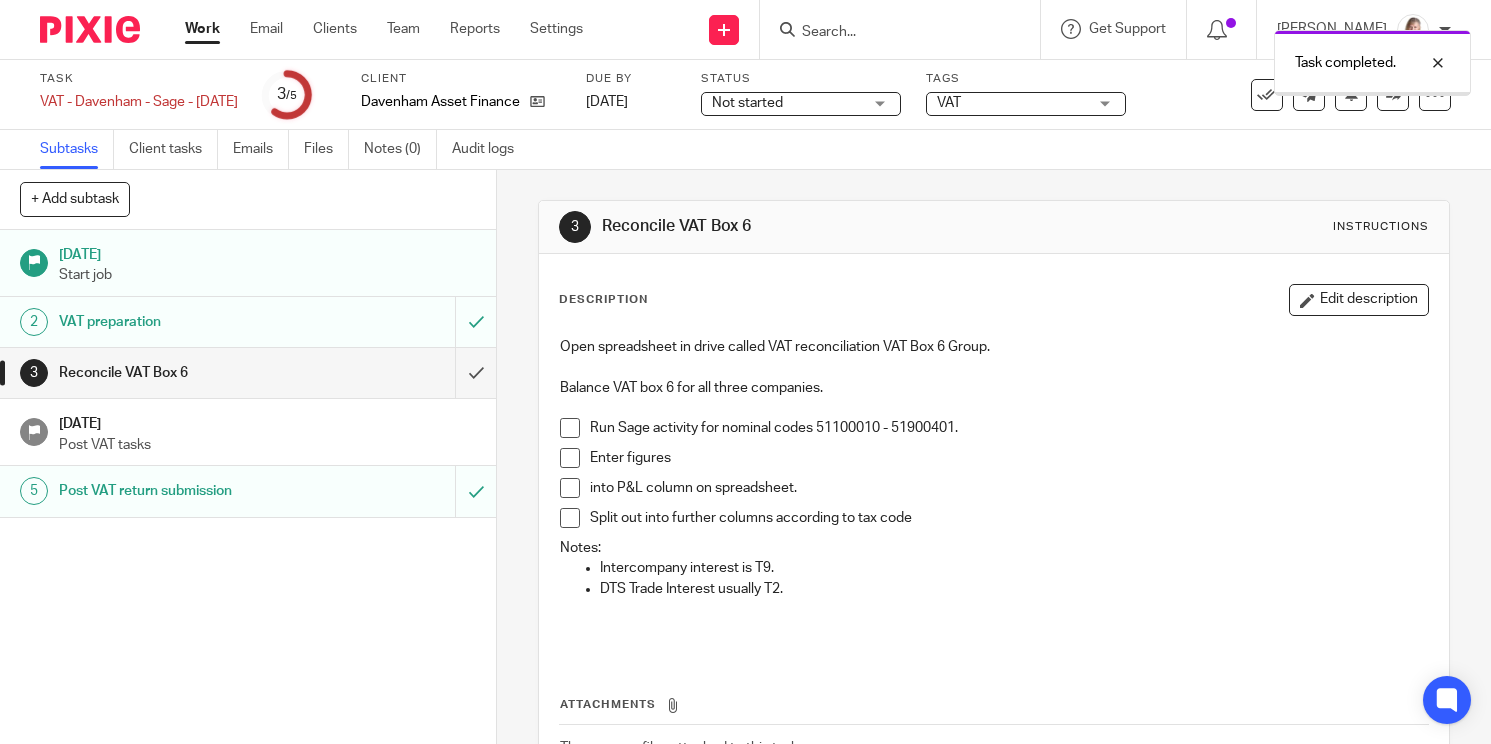 scroll, scrollTop: 0, scrollLeft: 0, axis: both 